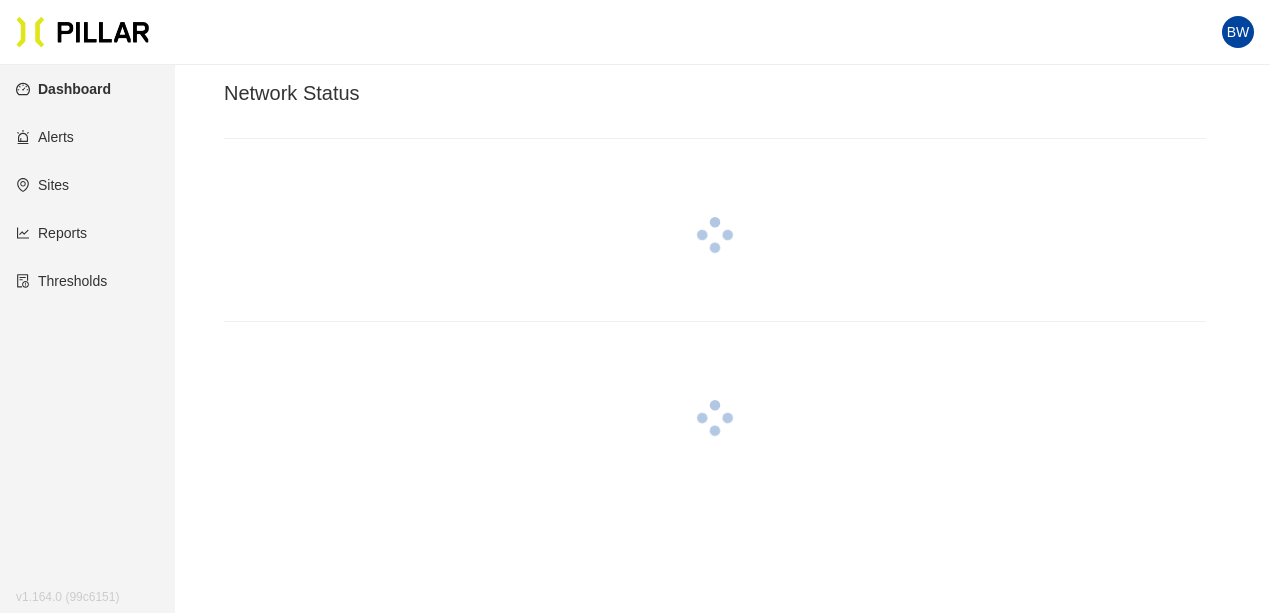 scroll, scrollTop: 0, scrollLeft: 0, axis: both 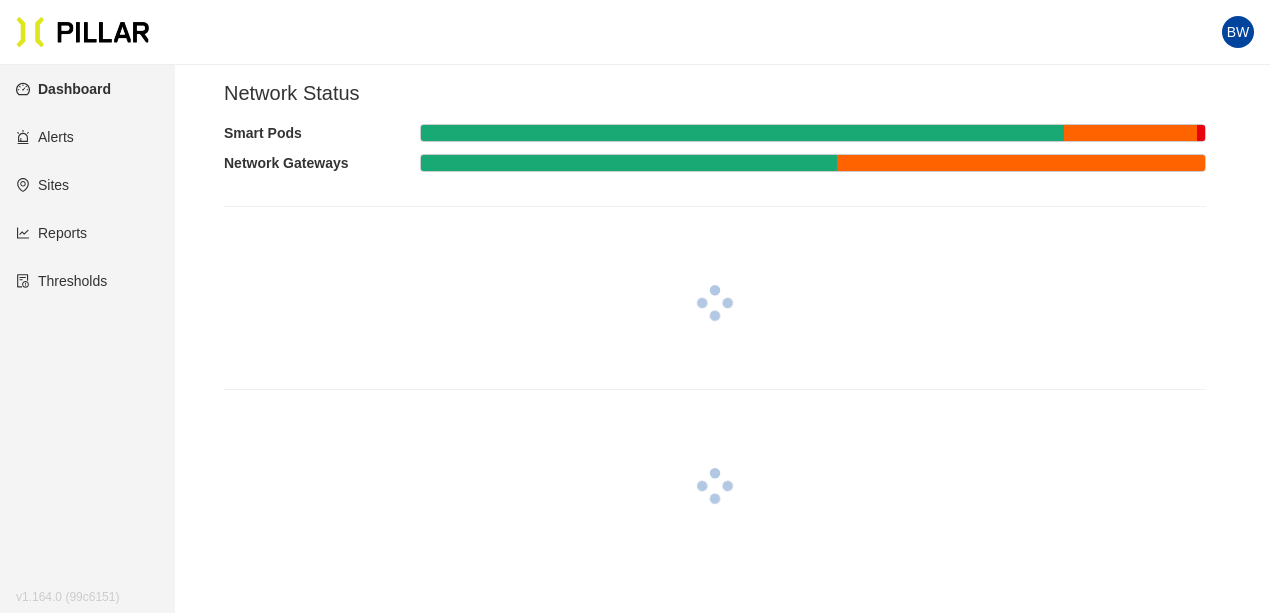 click on "Alerts" at bounding box center [45, 137] 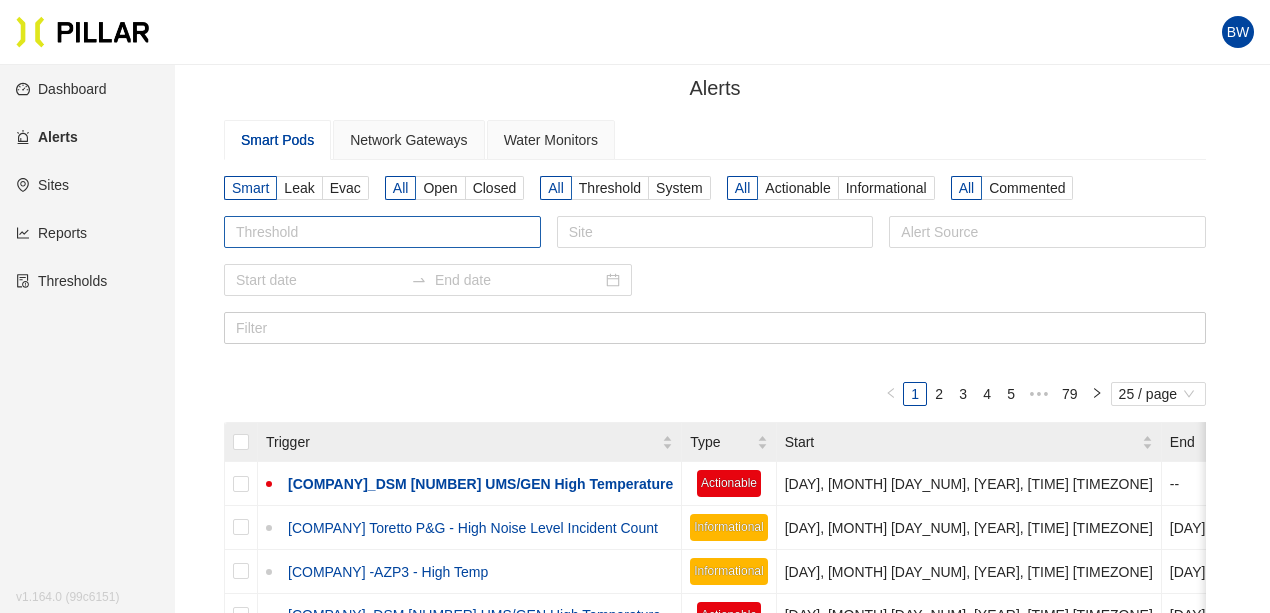 scroll, scrollTop: 0, scrollLeft: 0, axis: both 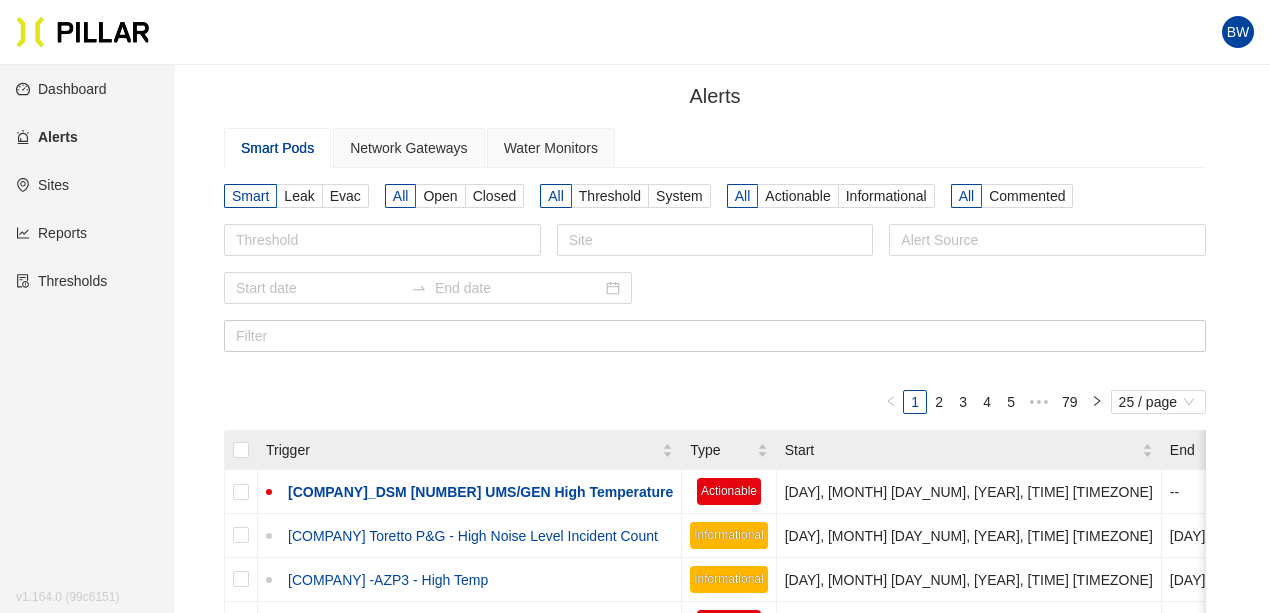 click on "Sites" at bounding box center [42, 185] 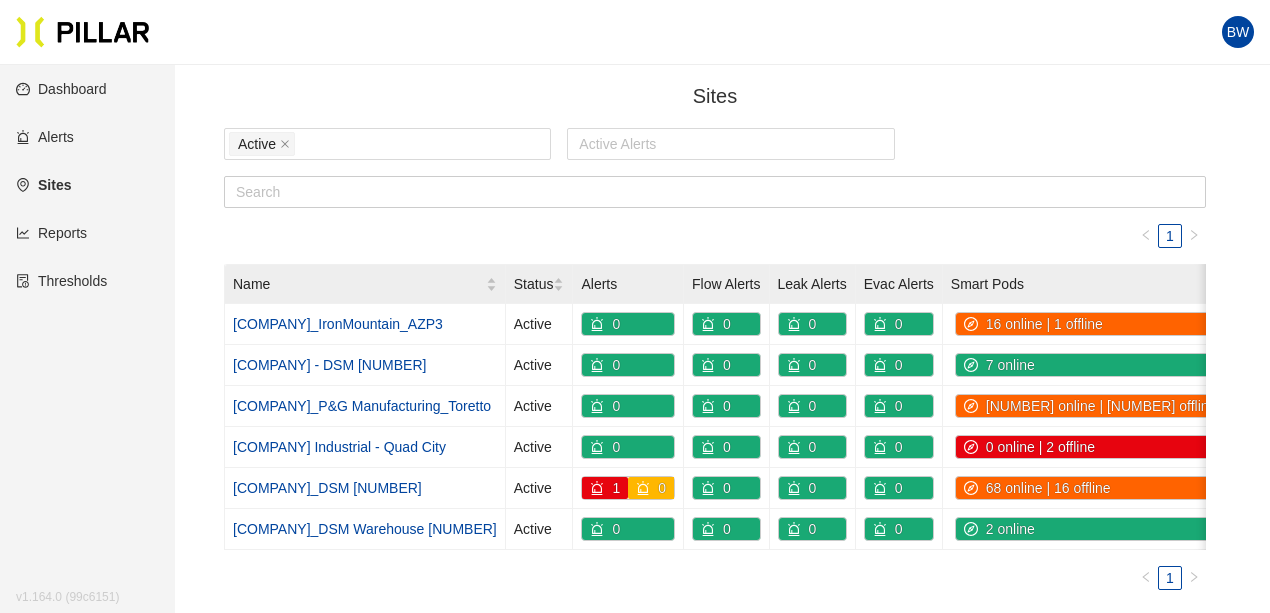 click on "[COMPANY]_IronMountain_AZP3" at bounding box center (338, 324) 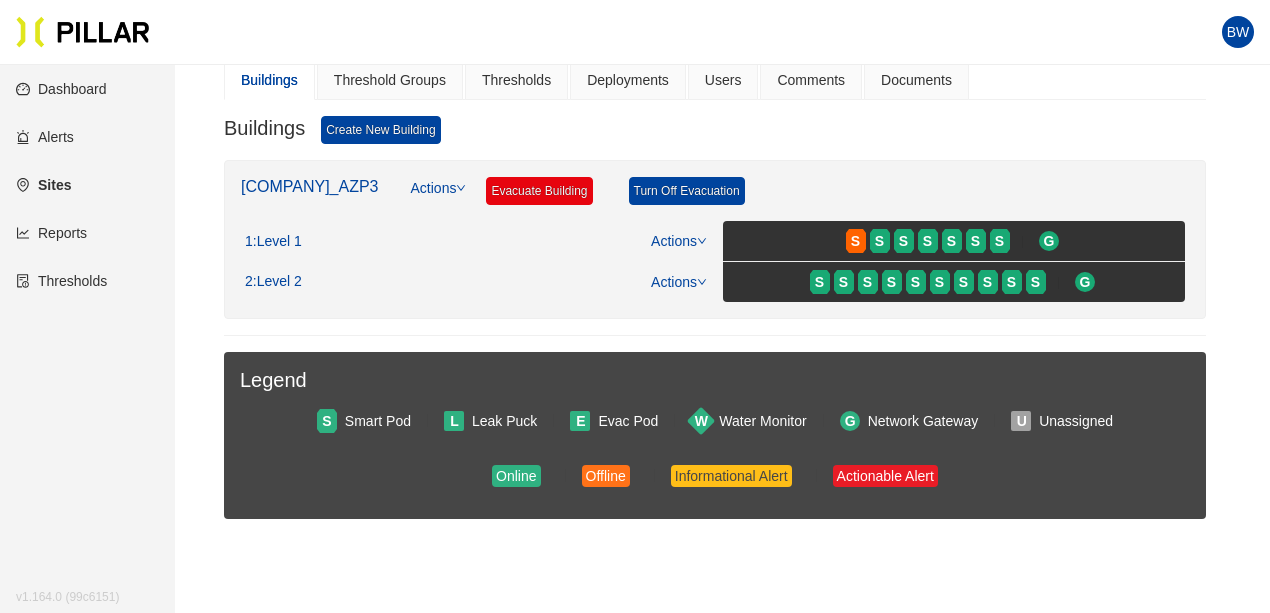 scroll, scrollTop: 222, scrollLeft: 0, axis: vertical 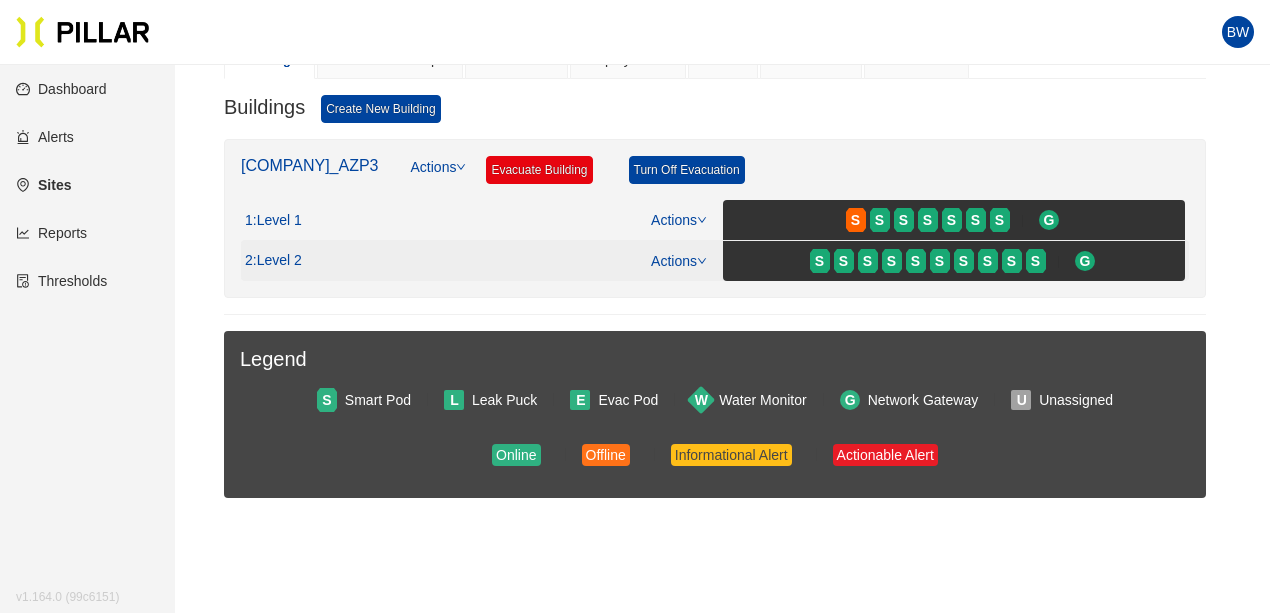 click on "2 :  Level 2 Actions  S S S S S S S S S S G" at bounding box center [715, 220] 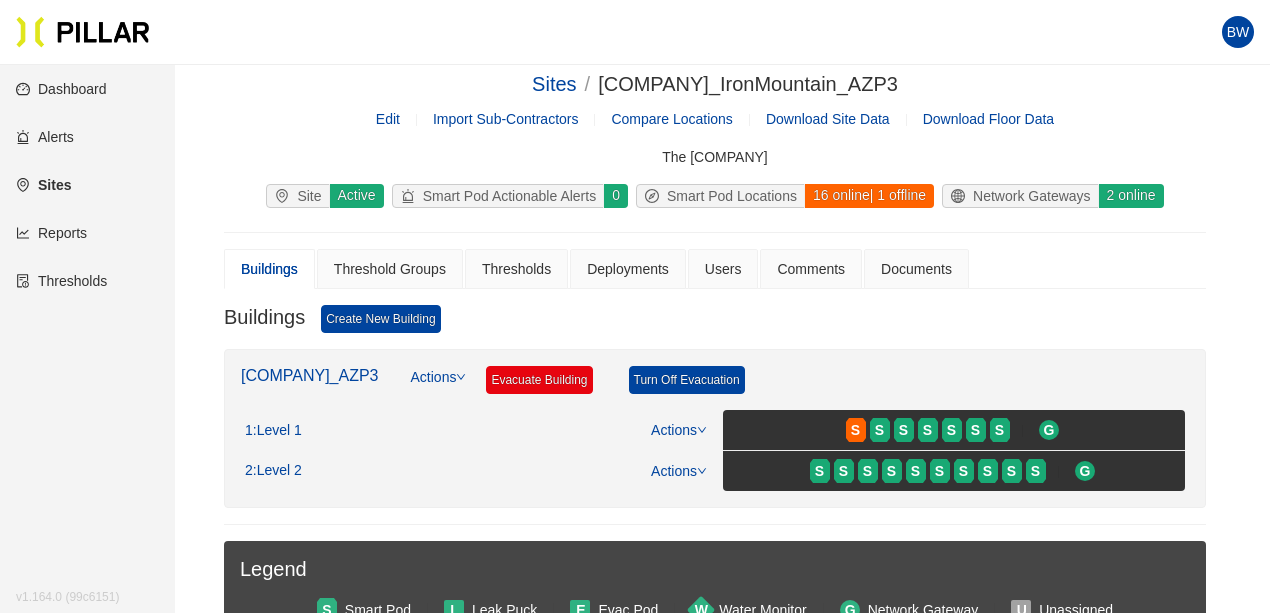 scroll, scrollTop: 0, scrollLeft: 0, axis: both 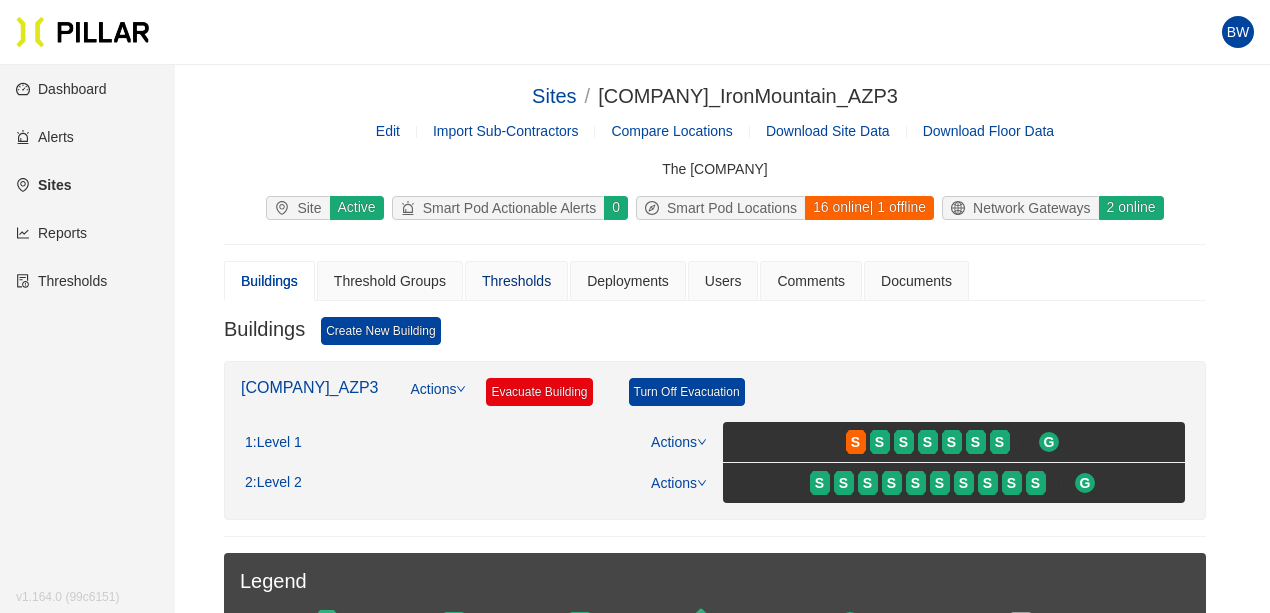 click on "Thresholds" at bounding box center (516, 281) 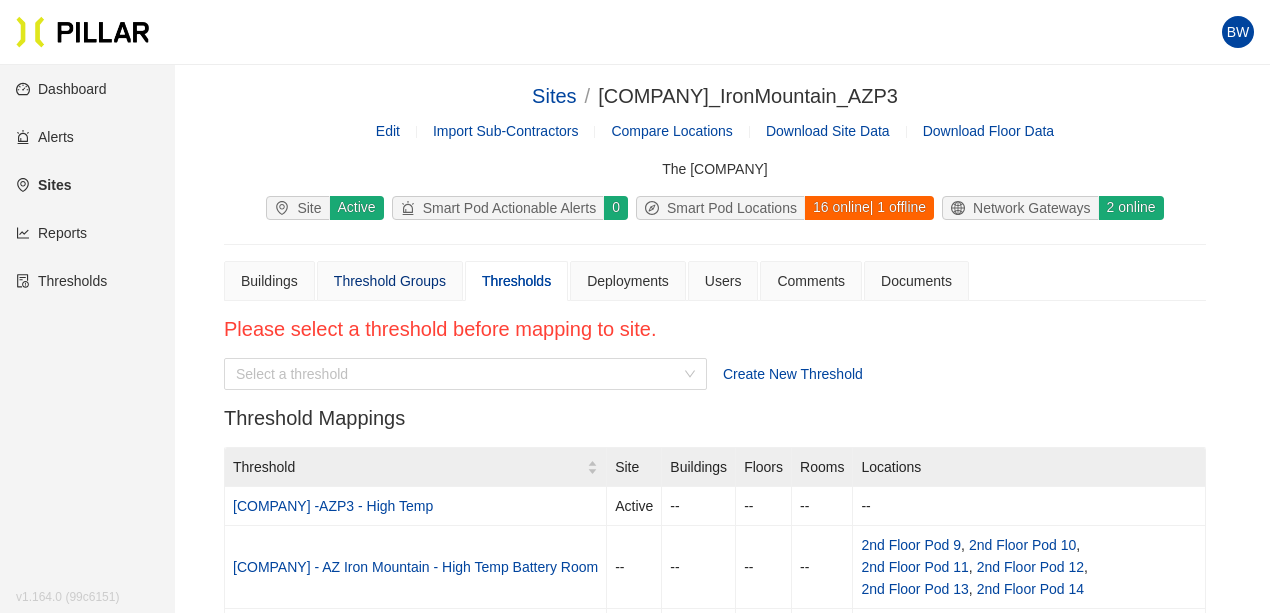 click on "Threshold Groups" at bounding box center (390, 281) 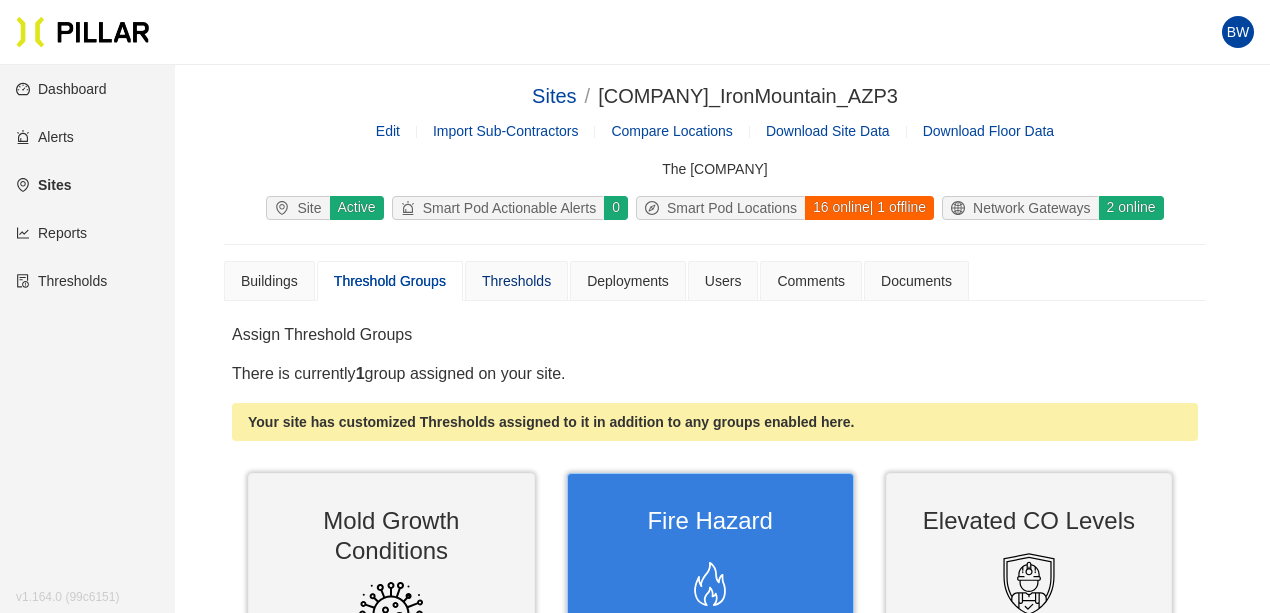 click on "Thresholds" at bounding box center (516, 281) 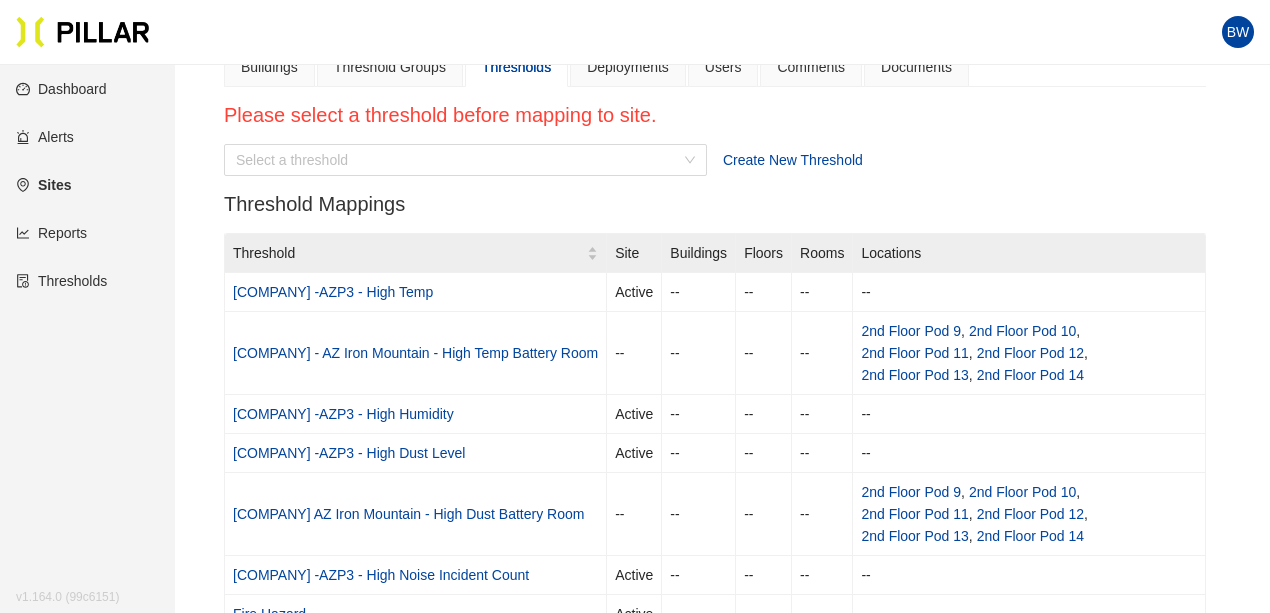 scroll, scrollTop: 222, scrollLeft: 0, axis: vertical 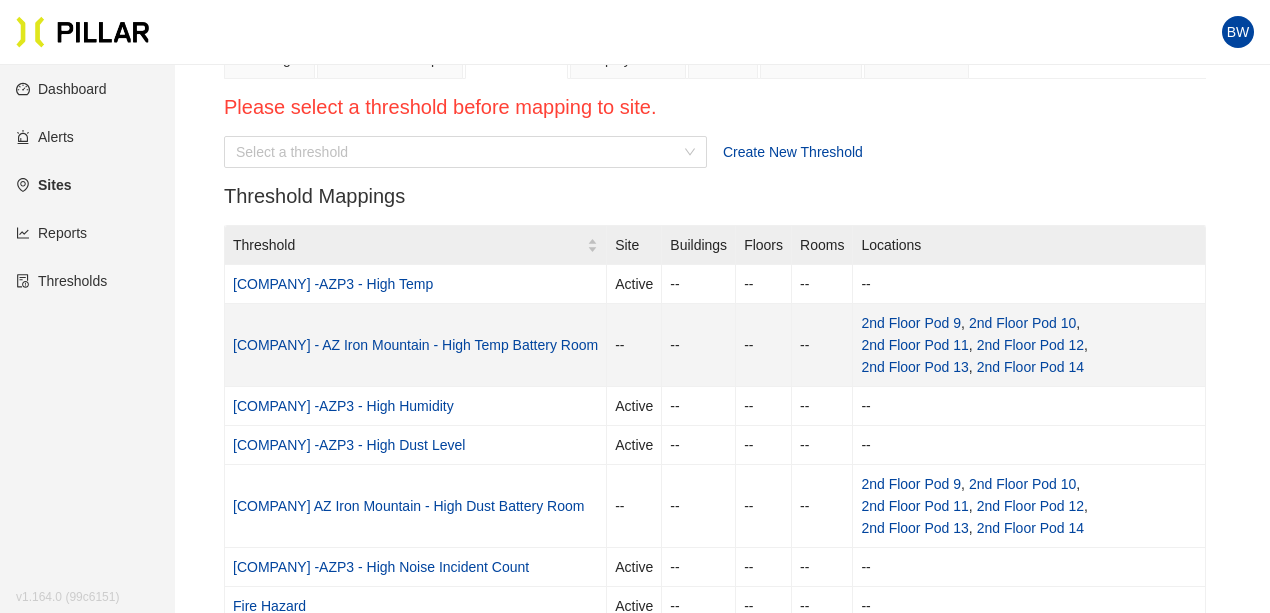 click on "[COMPANY] - AZ Iron Mountain - High Temp Battery Room" at bounding box center [415, 345] 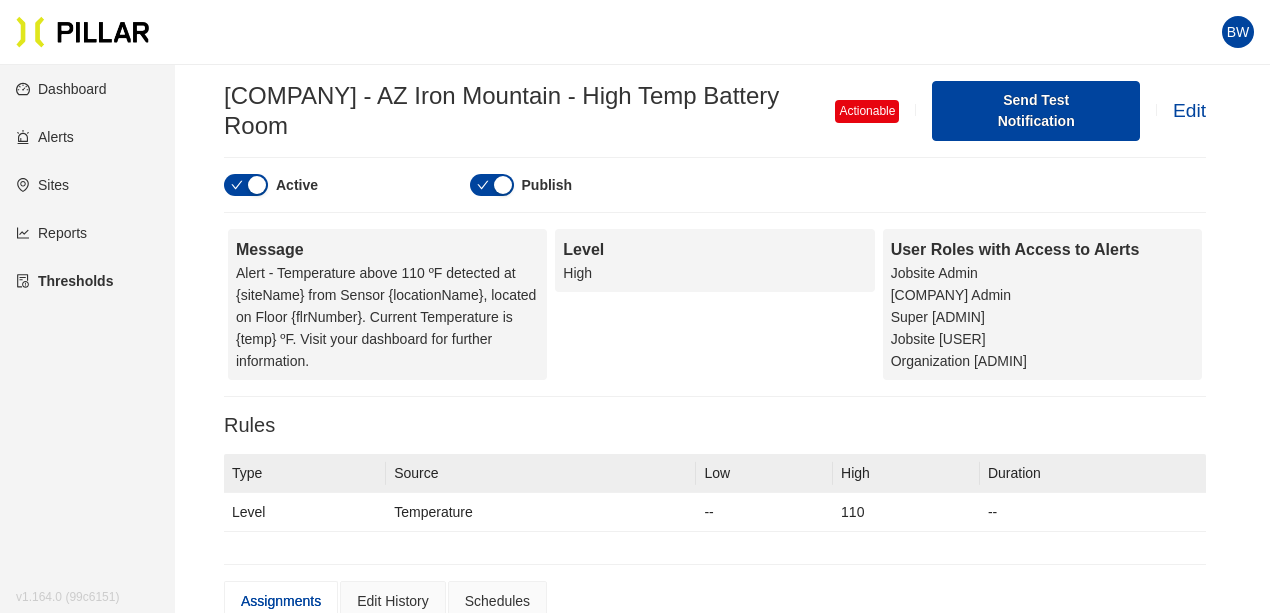 click on "Edit" at bounding box center (1189, 110) 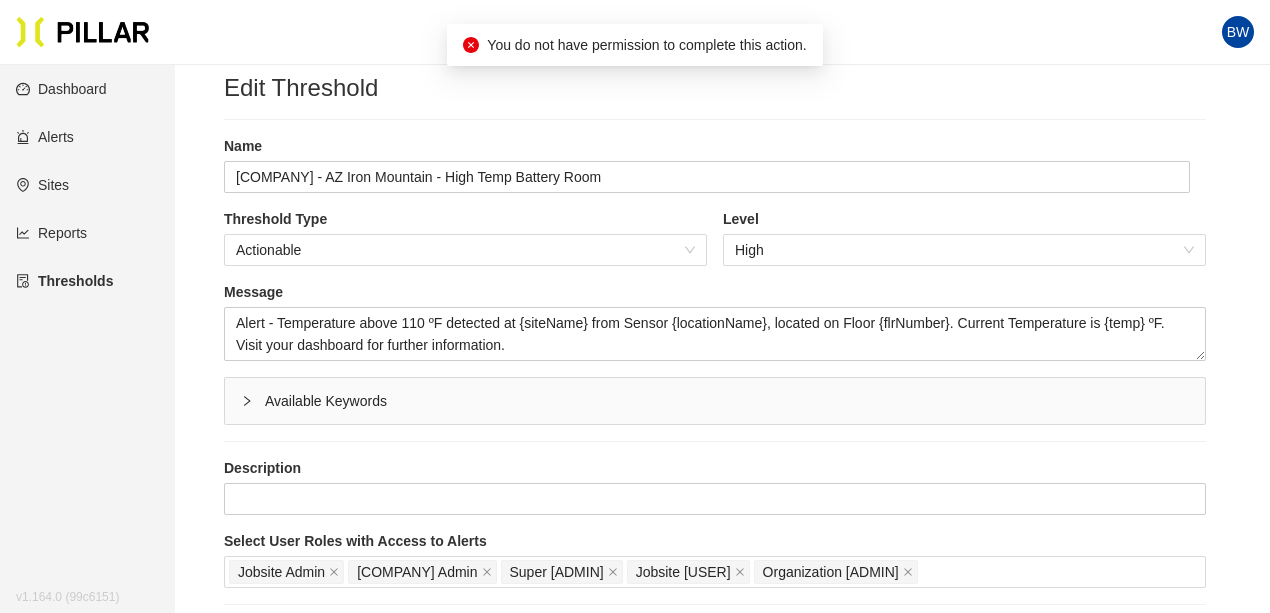 scroll, scrollTop: 0, scrollLeft: 0, axis: both 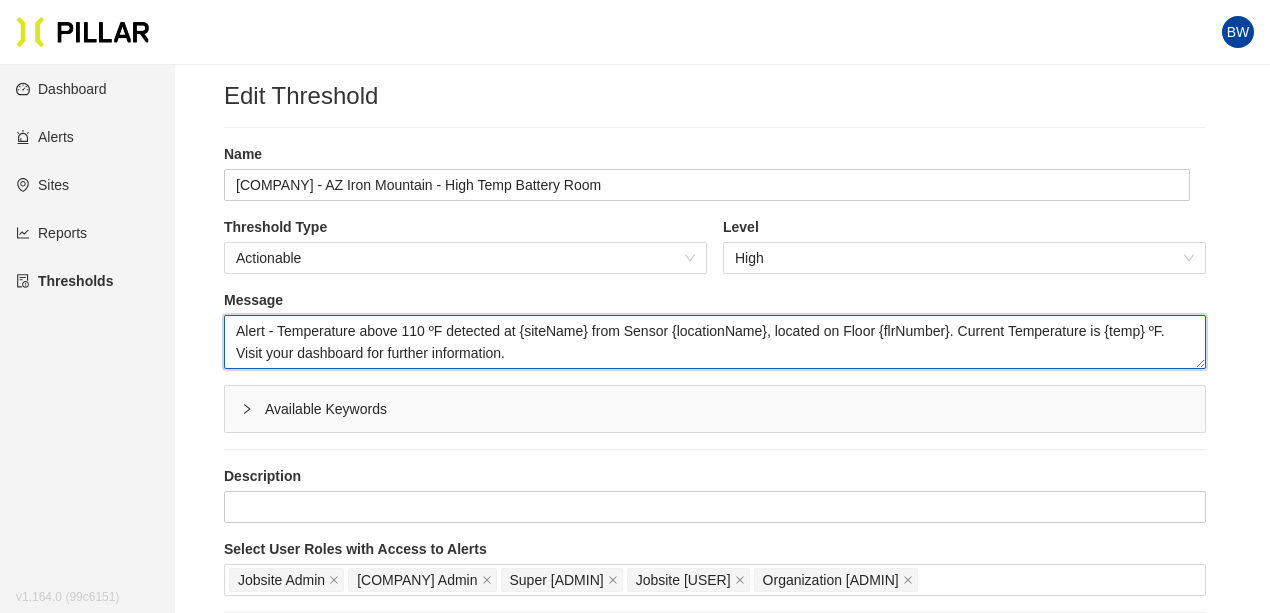 drag, startPoint x: 404, startPoint y: 330, endPoint x: 422, endPoint y: 330, distance: 18 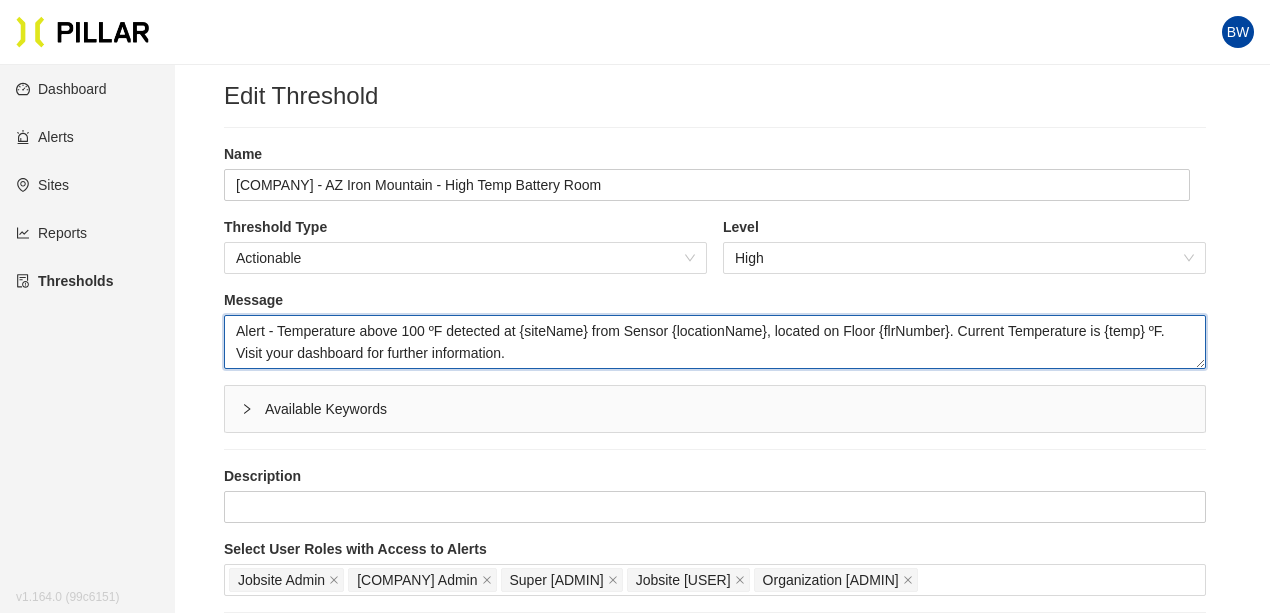 type on "Alert - Temperature above 100 ºF detected at {siteName} from Sensor {locationName}, located on Floor {flrNumber}. Current Temperature is {temp} ºF. Visit your dashboard for further information." 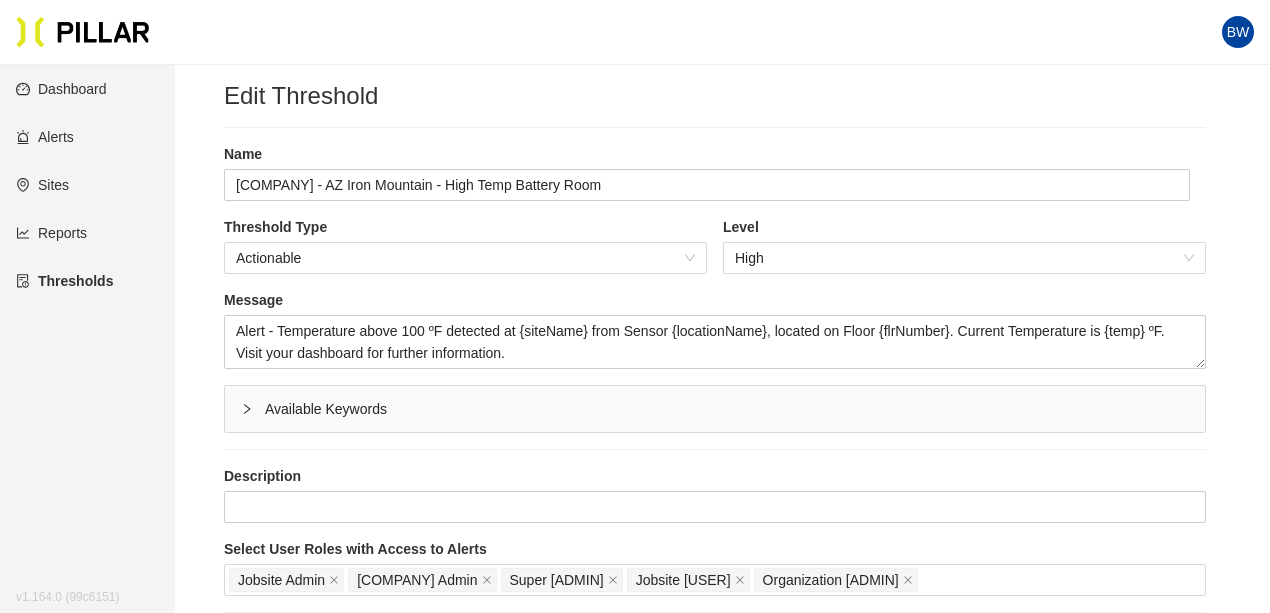 click on "Message" at bounding box center [715, 300] 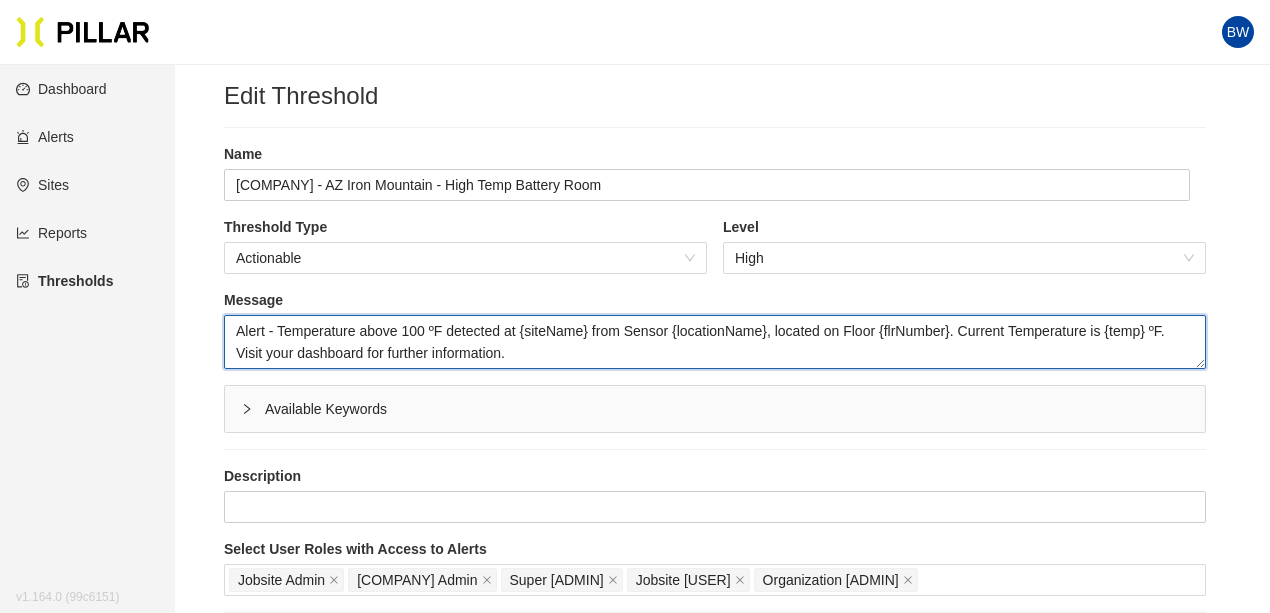 drag, startPoint x: 524, startPoint y: 331, endPoint x: 586, endPoint y: 330, distance: 62.008064 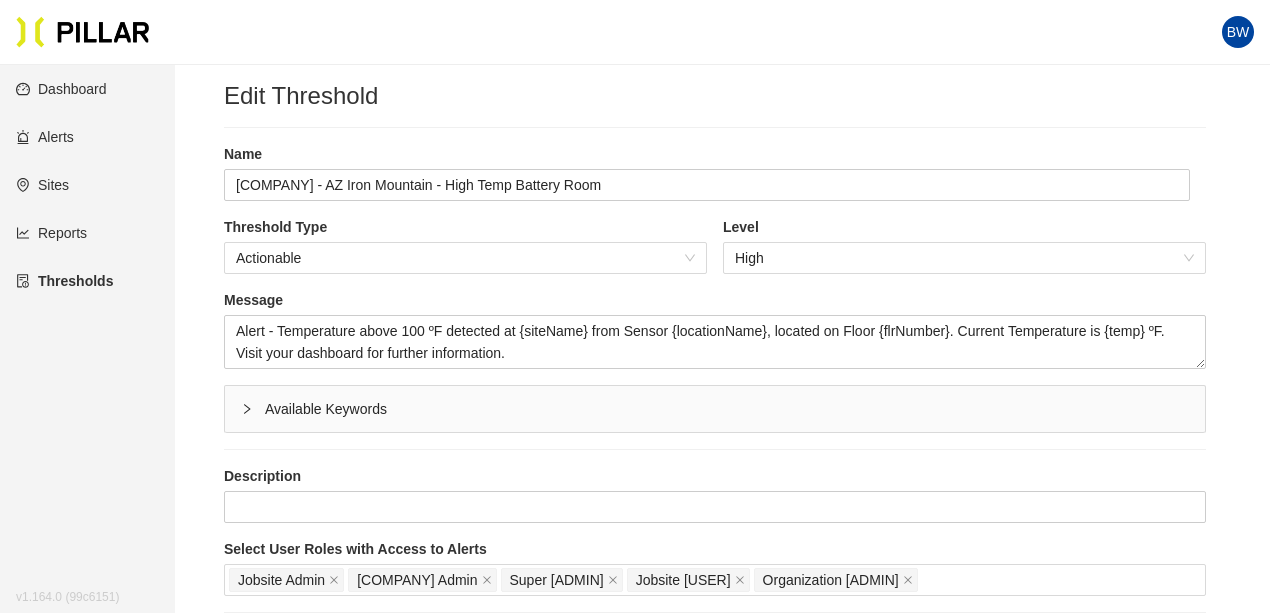 click on "Message" at bounding box center (715, 300) 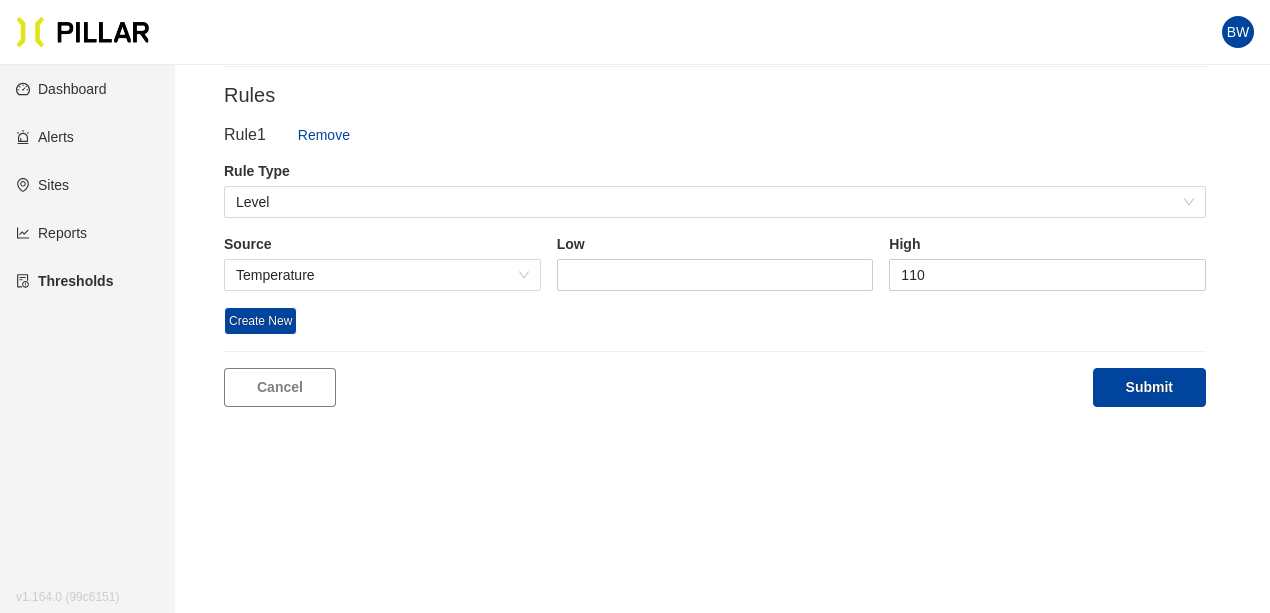 scroll, scrollTop: 666, scrollLeft: 0, axis: vertical 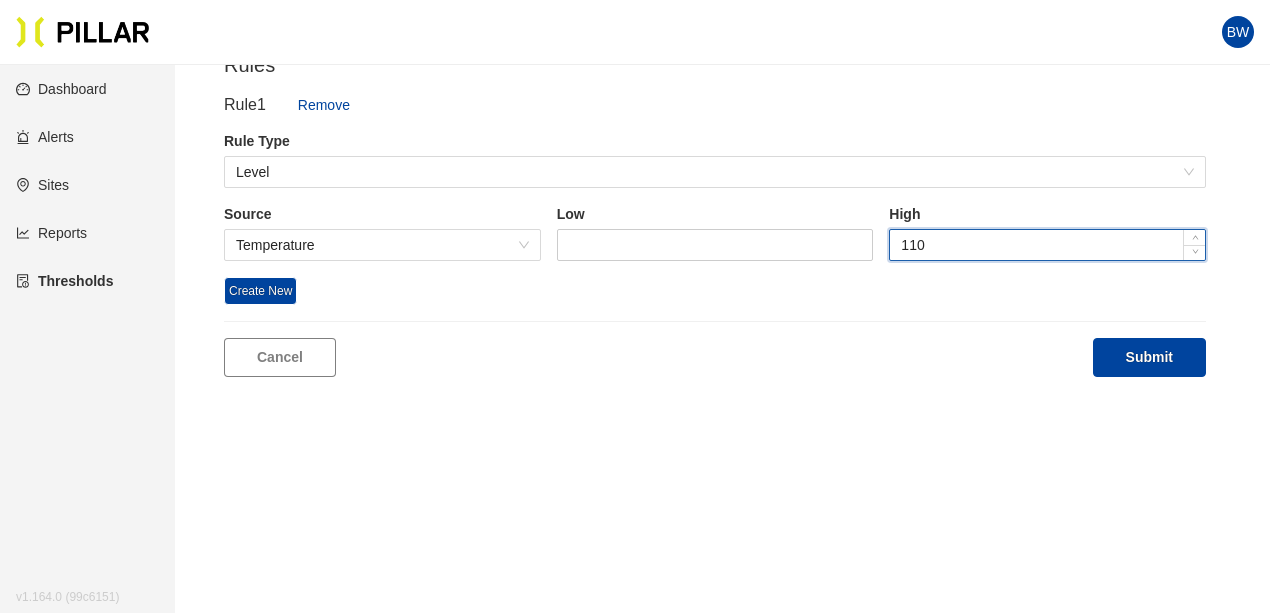 click on "110" at bounding box center [1047, 245] 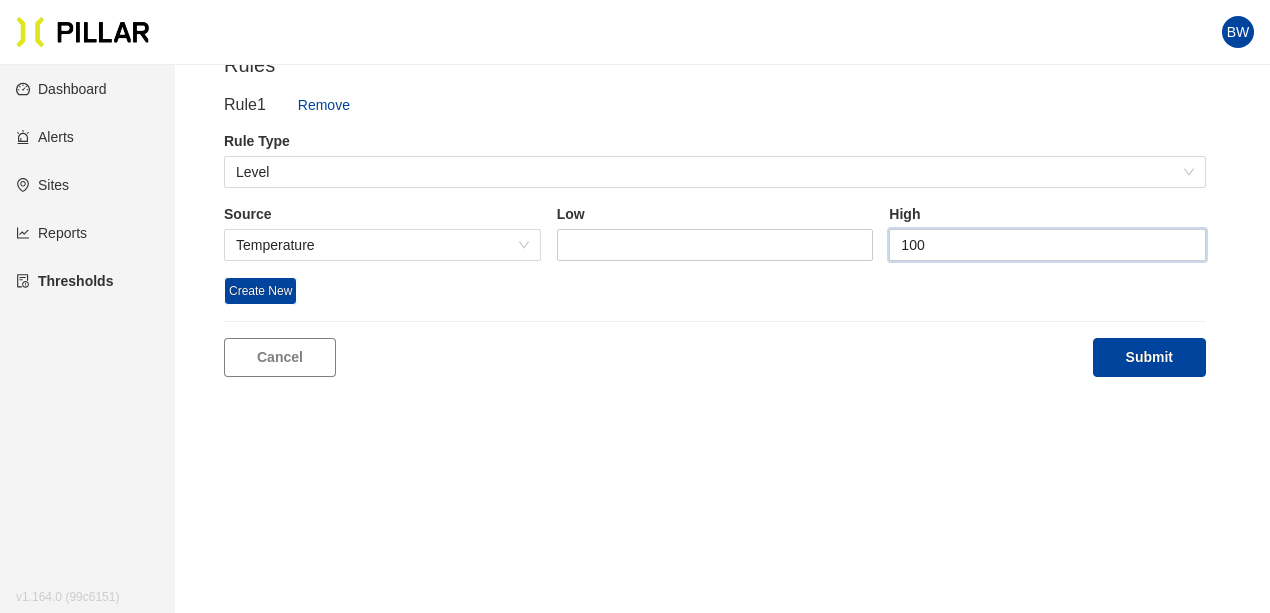 type on "100" 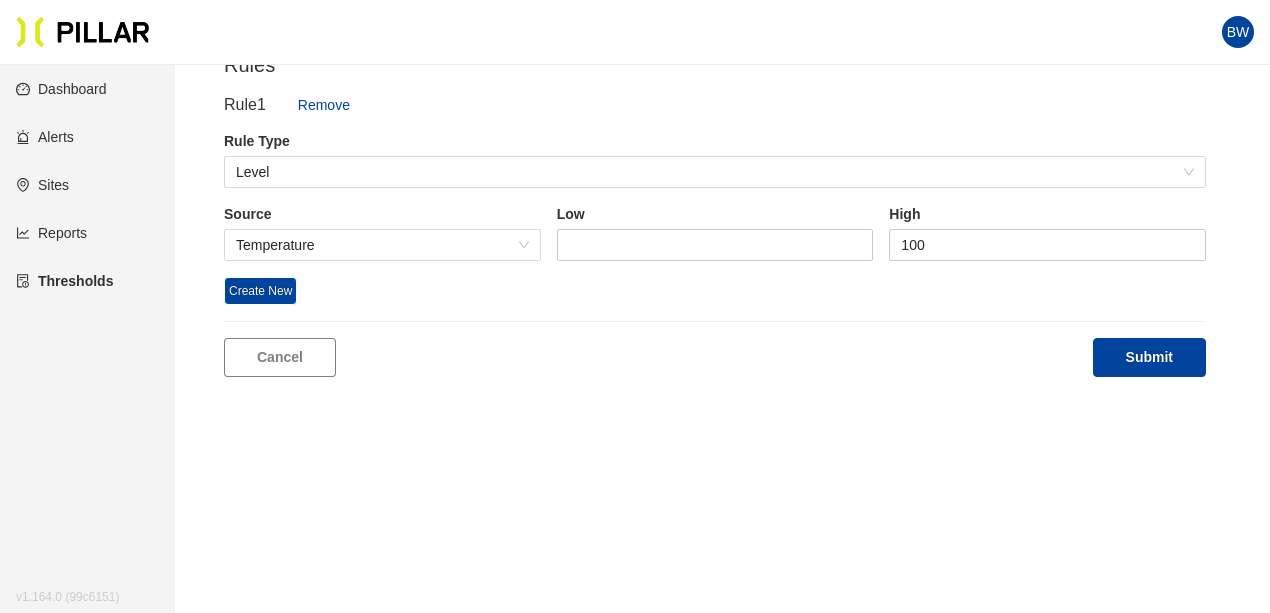 click on "Edit Threshold Name [COMPANY] - AZ Iron Mountain - High Temp Battery Room Threshold Type Actionable Level High Message Alert - Temperature above 100 ºF detected at {siteName} from Sensor {locationName}, located on Floor {flrNumber}. Current Temperature is {temp} ºF. Visit your dashboard for further information. Available Keywords Description Select User Roles with Access to Alerts Jobsite Admin Pillar Admin Super Admin Jobsite User Organization Admin   Associate Threshold with a Site [COMPANY]_IronMountain_AZP3 Rules Rule  1 Remove Rule Type Level Source Temperature Low High 100 Create New Cancel Submit" at bounding box center (635, 24) 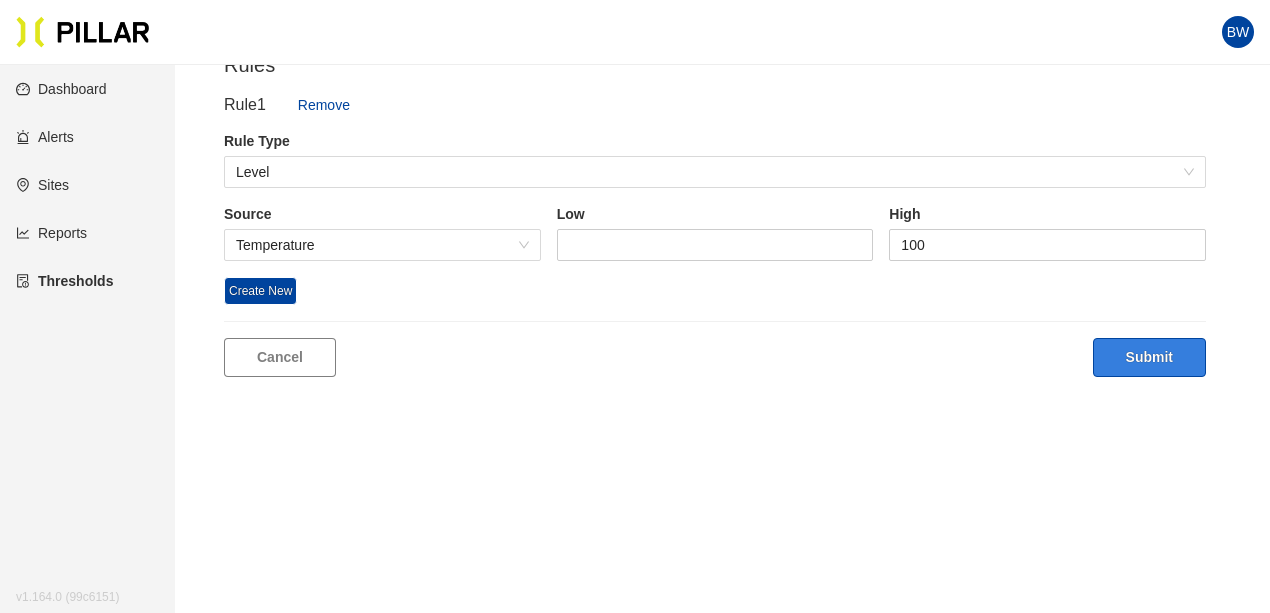 click on "Submit" at bounding box center [1149, 357] 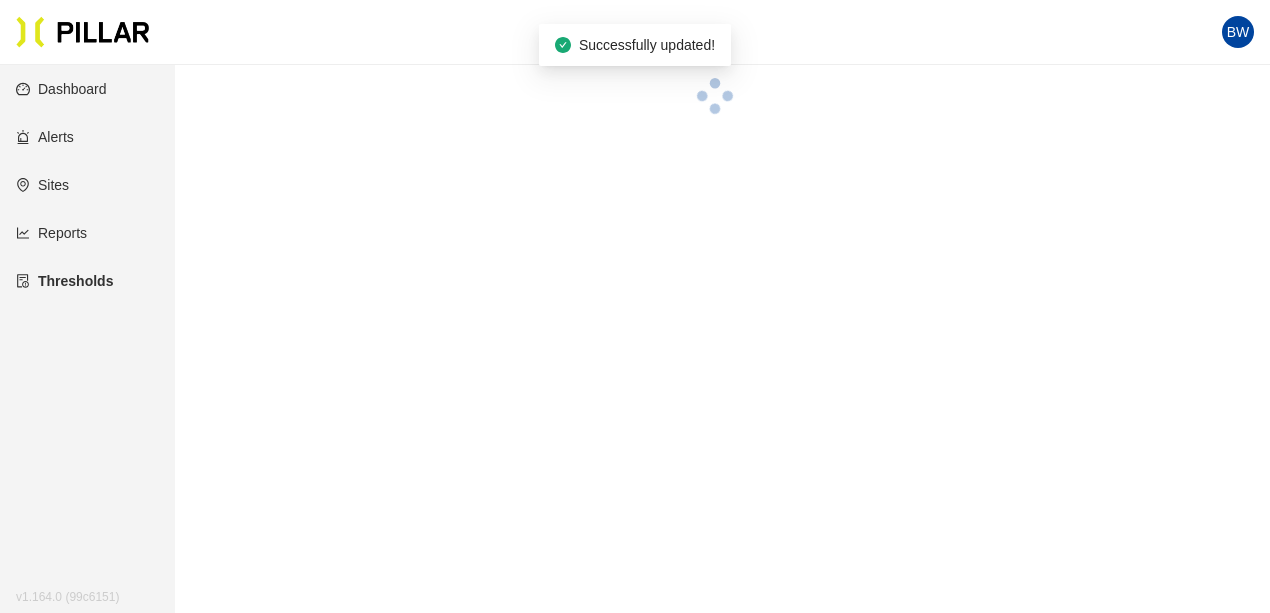 scroll, scrollTop: 0, scrollLeft: 0, axis: both 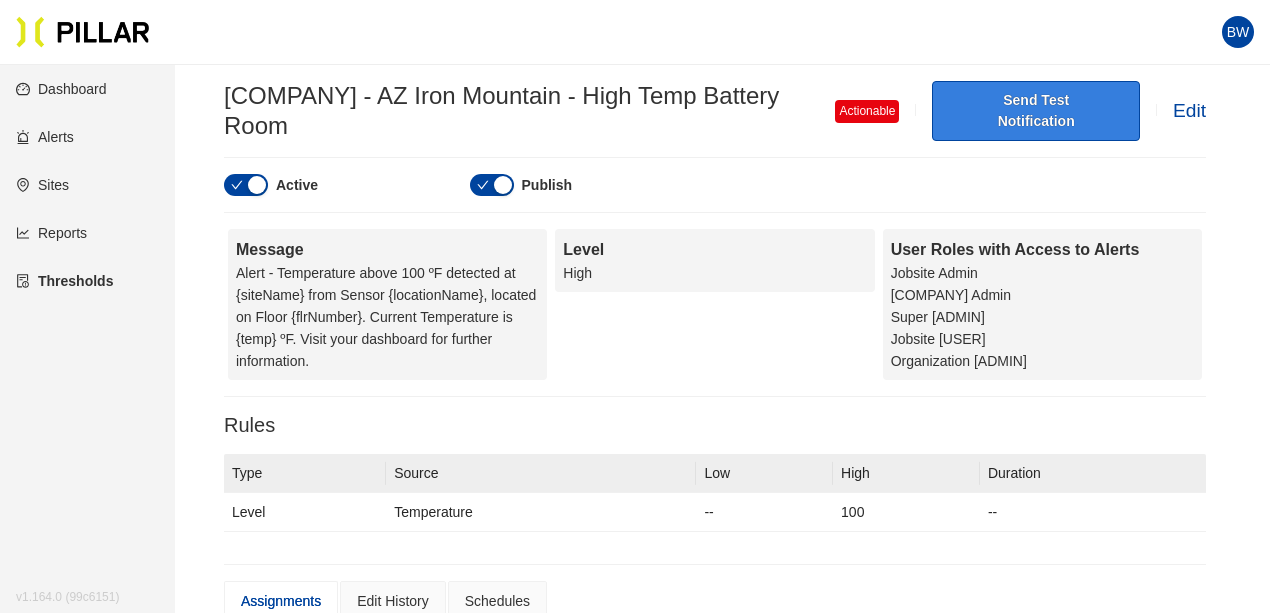 click on "Send Test Notification" at bounding box center (1035, 111) 